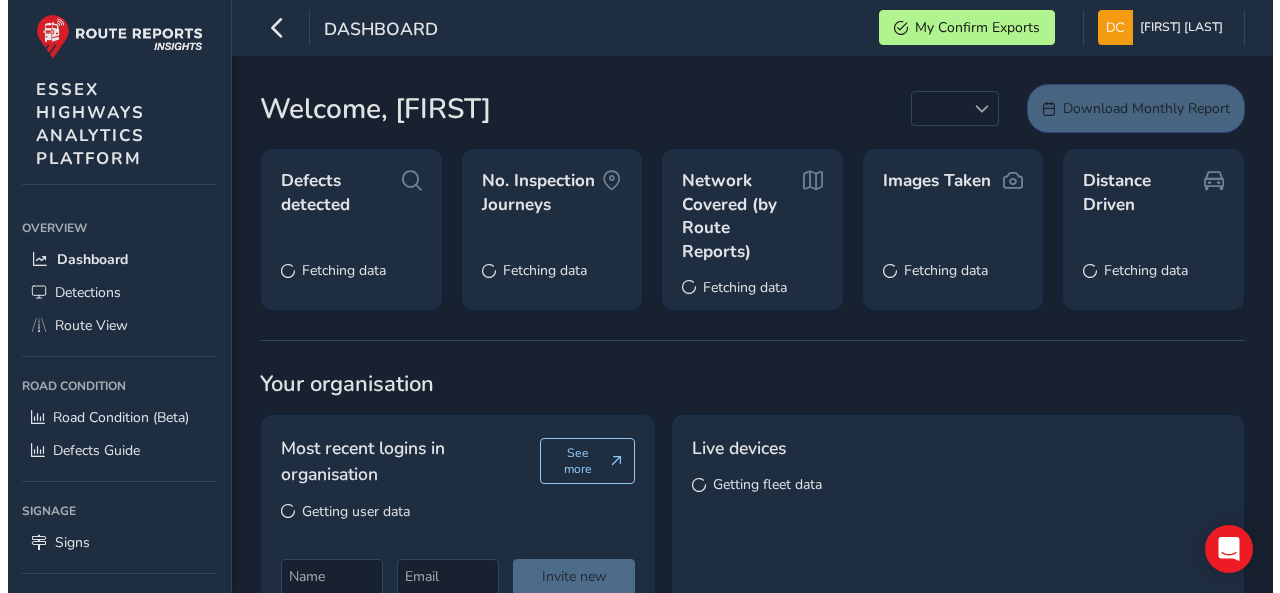 scroll, scrollTop: 0, scrollLeft: 0, axis: both 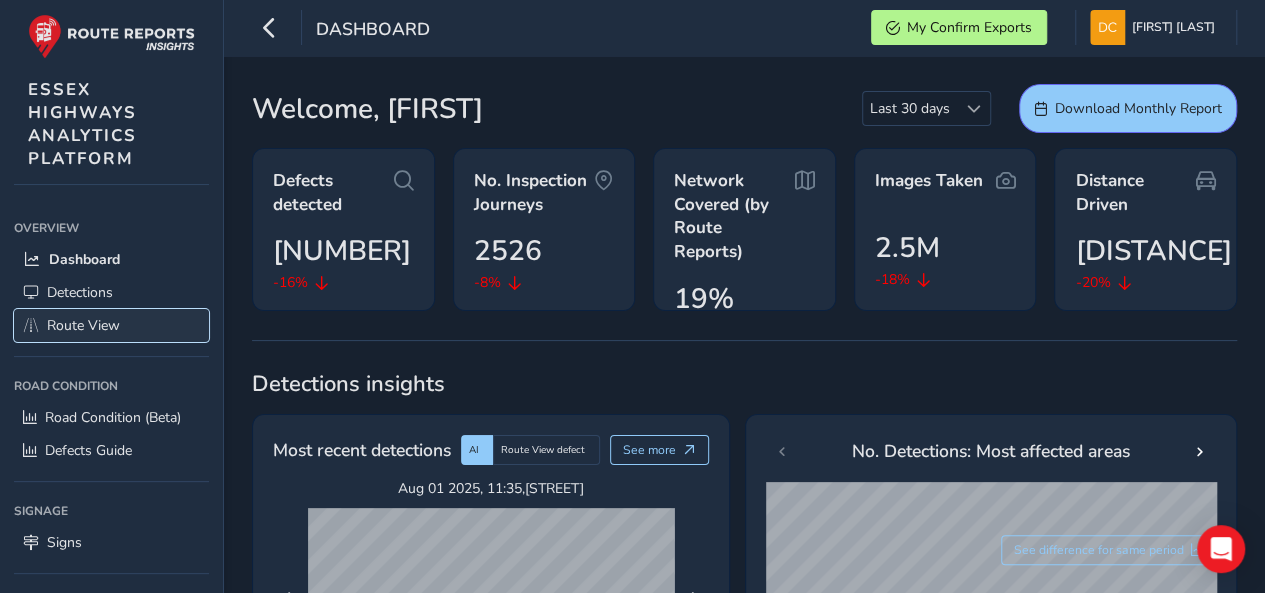 click on "Route View" at bounding box center [83, 325] 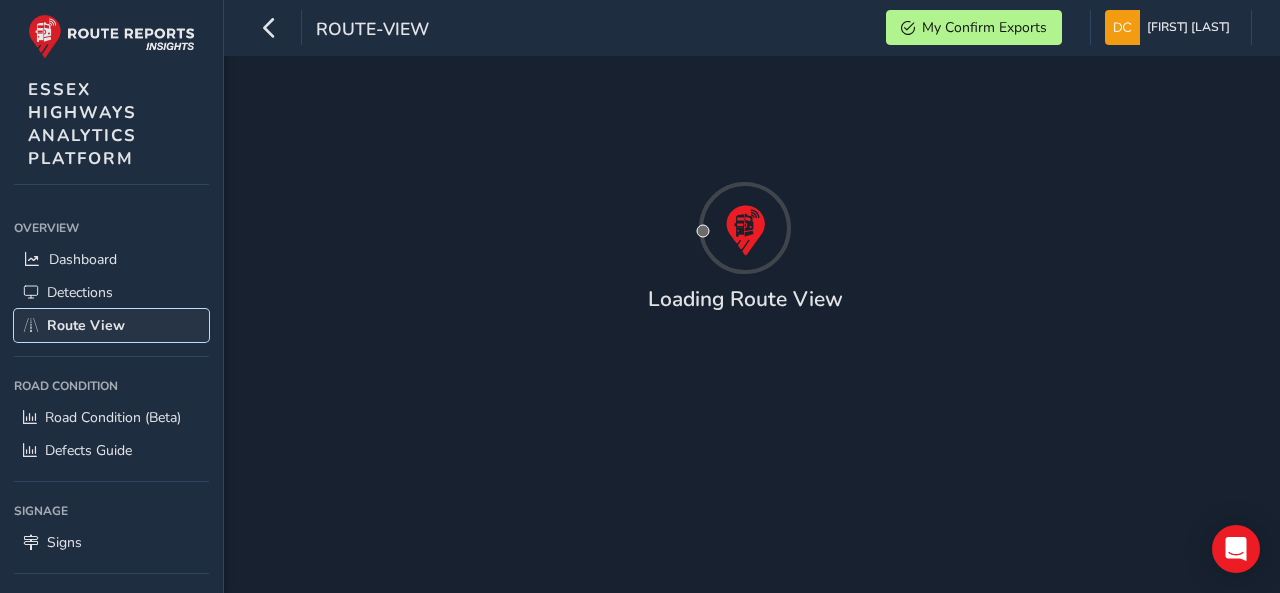 type on "[DATE] - [DATE]" 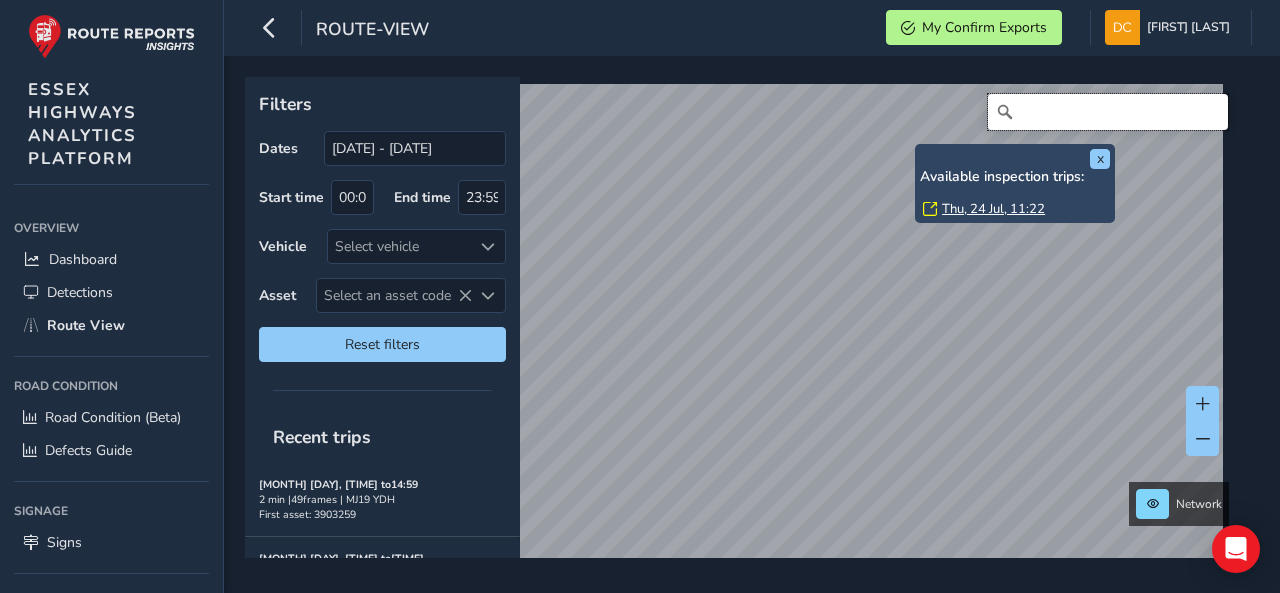 click at bounding box center (1108, 112) 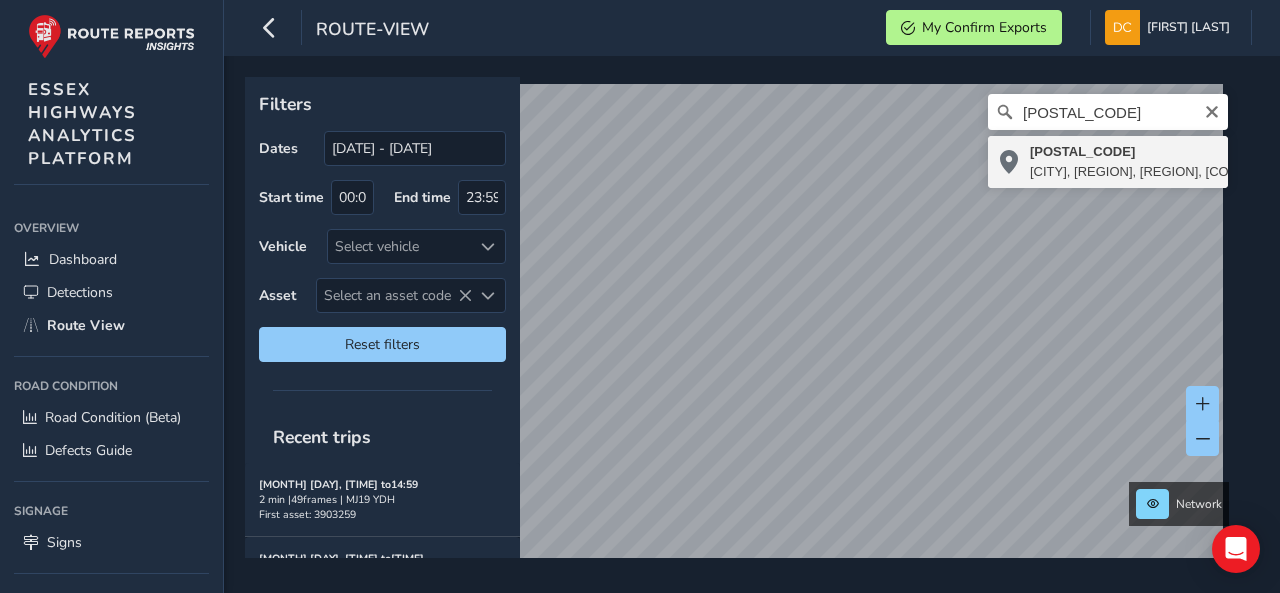 type on "[POSTAL_CODE], [CITY], [REGION], [REGION], [COUNTRY], [COUNTRY]" 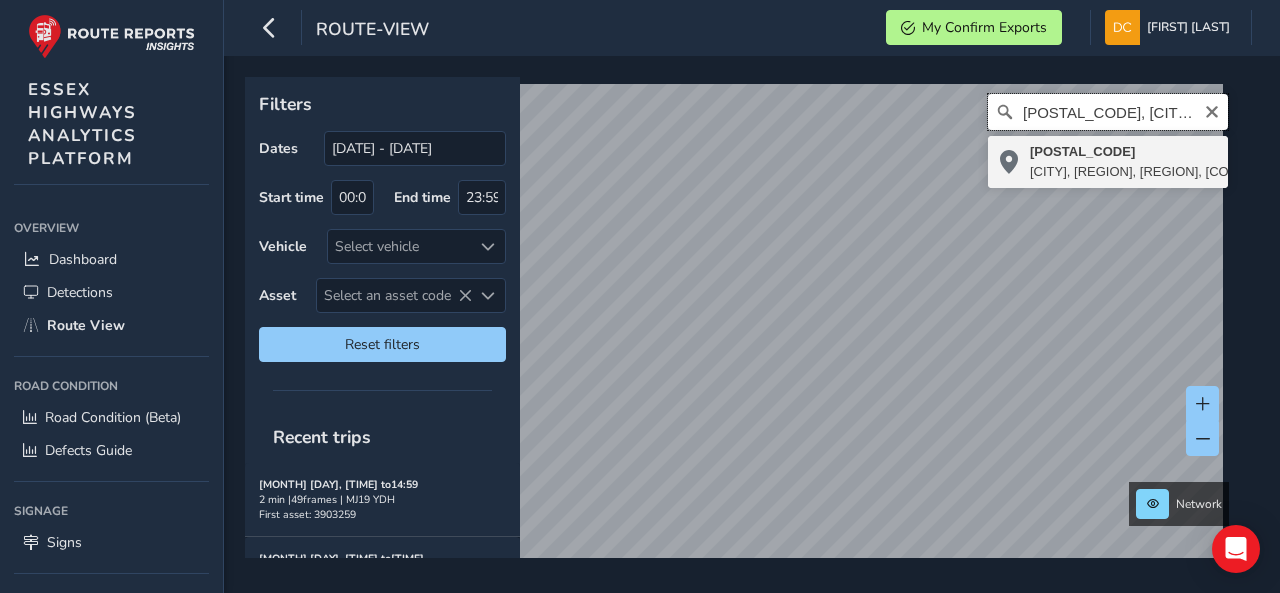 scroll, scrollTop: 0, scrollLeft: 0, axis: both 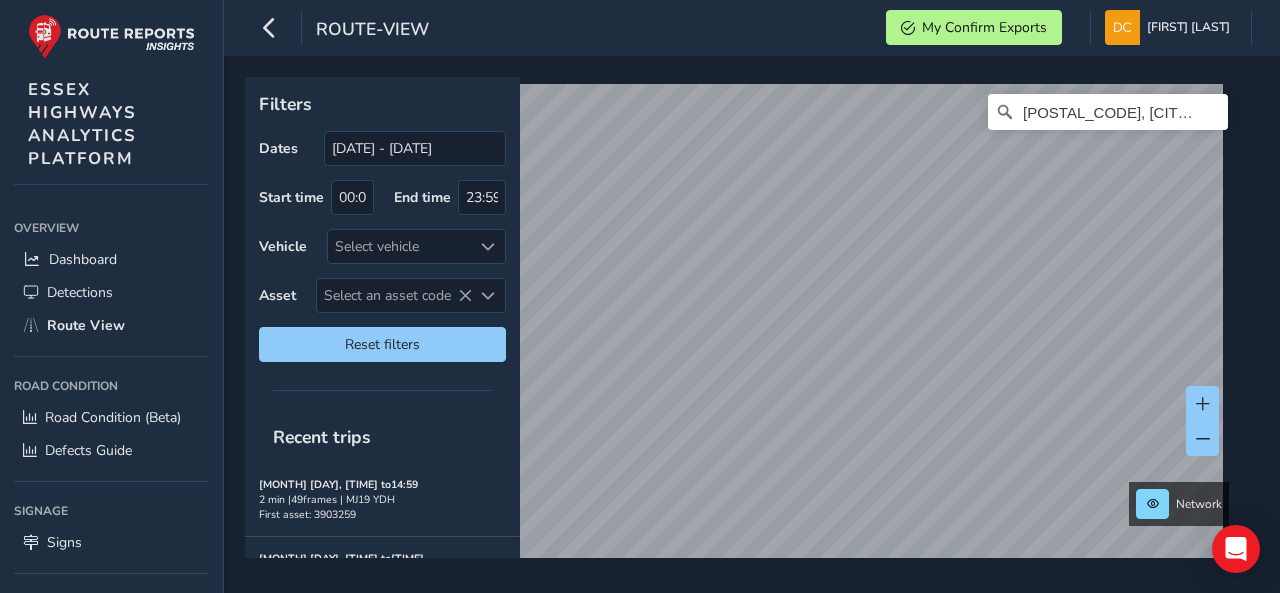 click on "First asset: [ASSET_ID]   to" at bounding box center (640, 296) 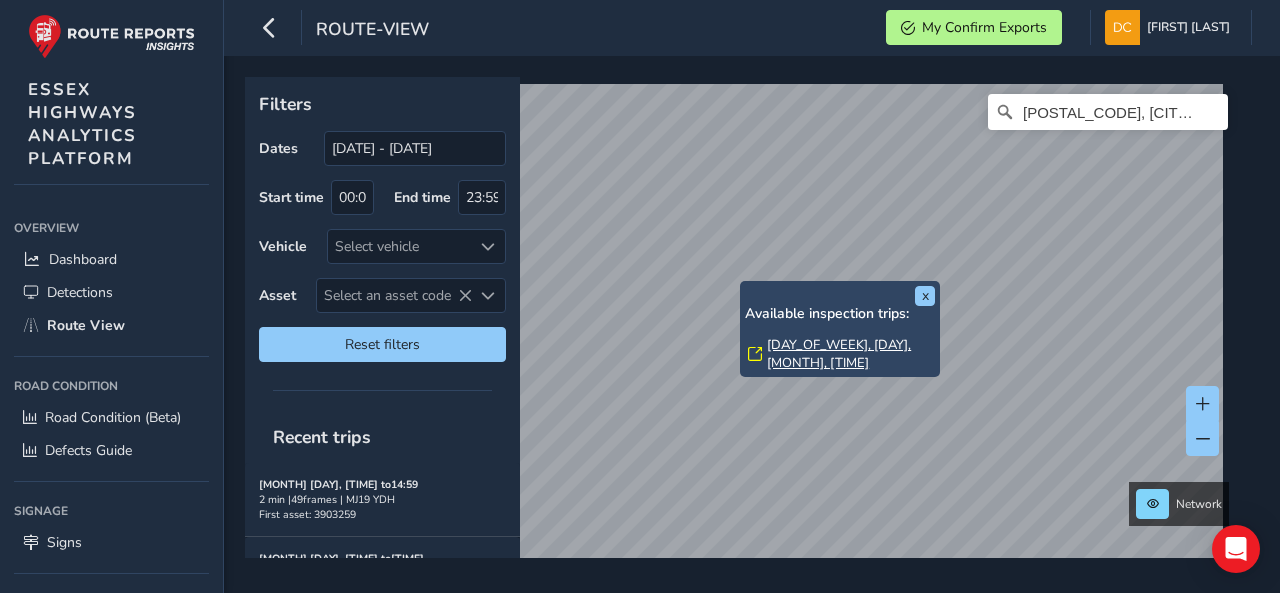click on "[DAY_OF_WEEK], [DAY], [MONTH], [TIME]" at bounding box center (851, 354) 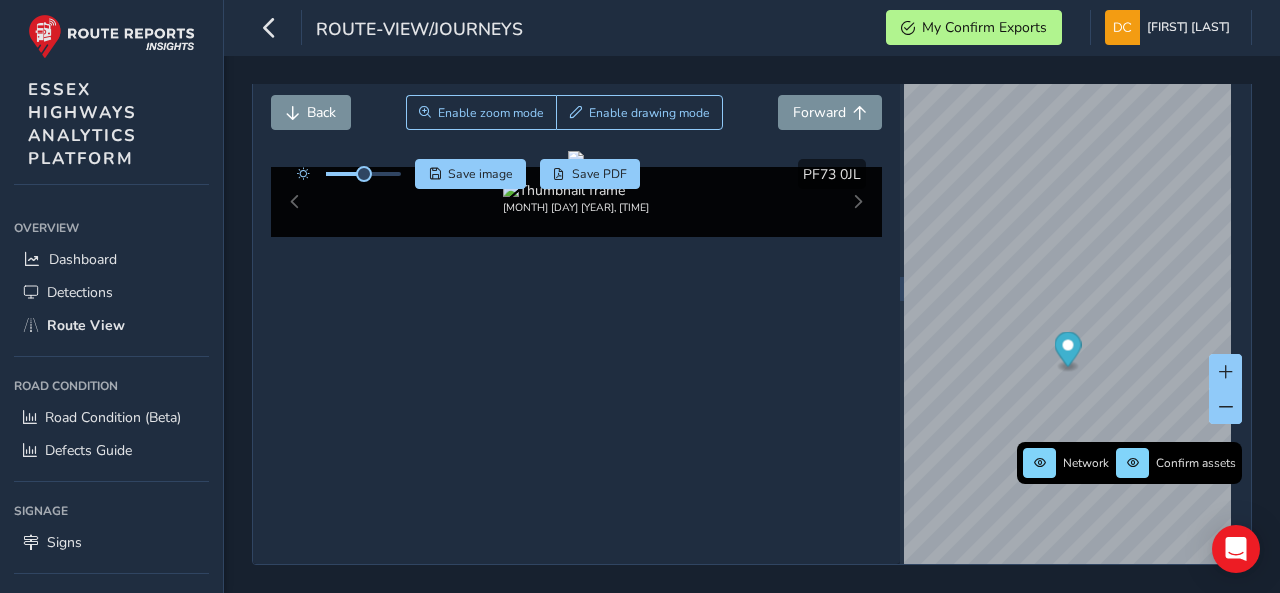 scroll, scrollTop: 117, scrollLeft: 0, axis: vertical 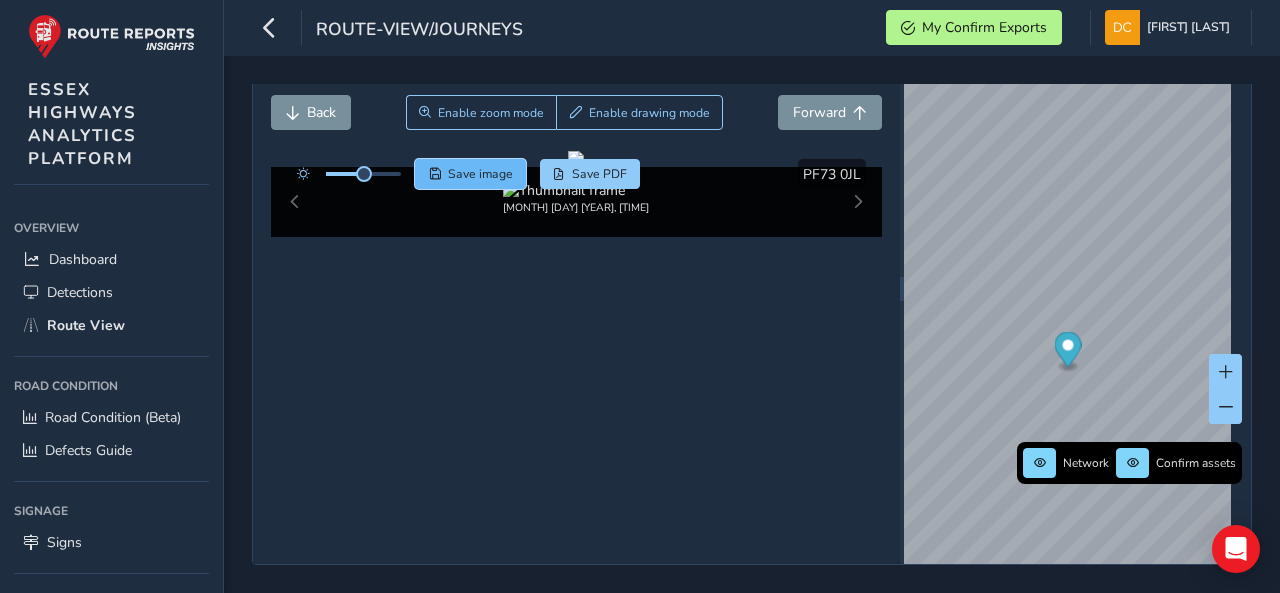 click on "Save image" at bounding box center (480, 174) 